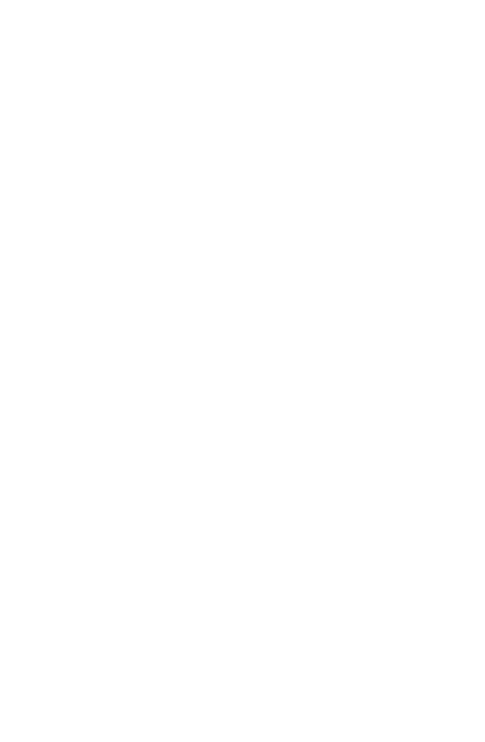 scroll, scrollTop: 0, scrollLeft: 0, axis: both 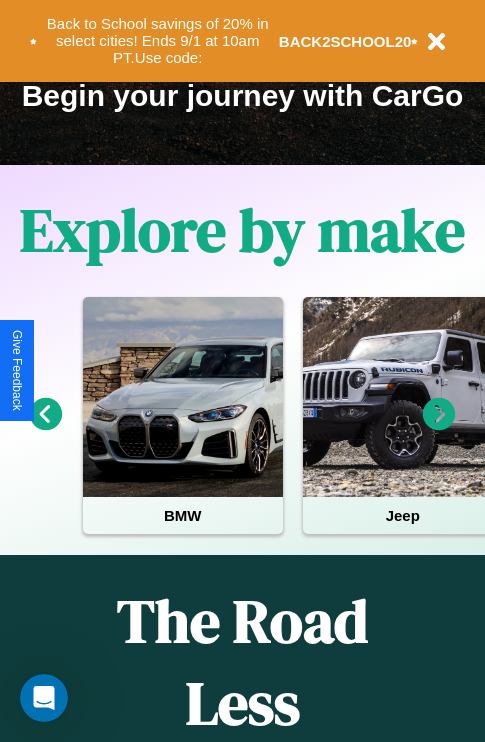 click 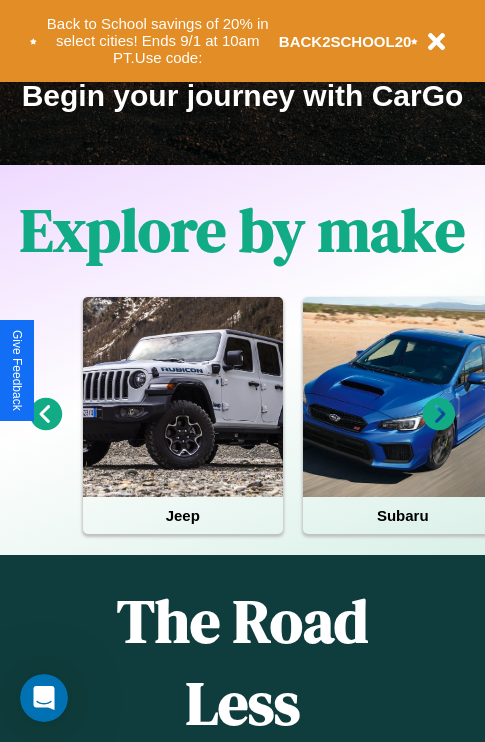 click 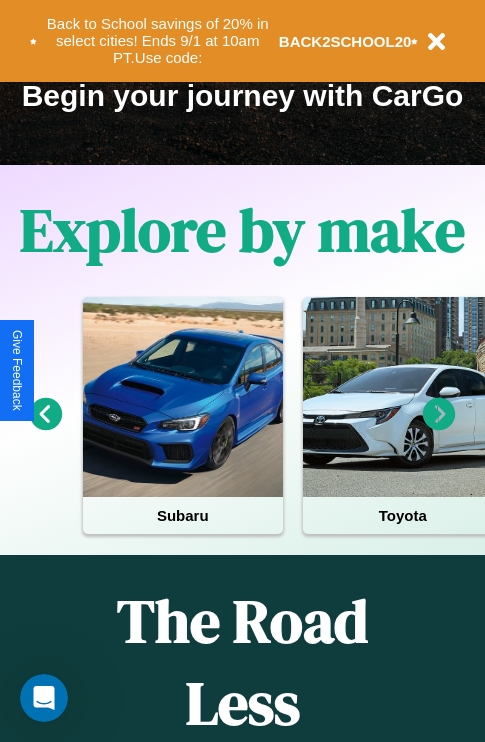 click 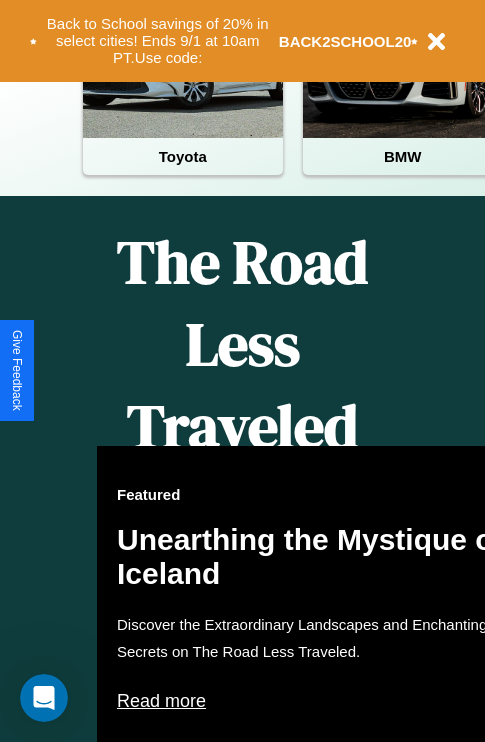 scroll, scrollTop: 2423, scrollLeft: 0, axis: vertical 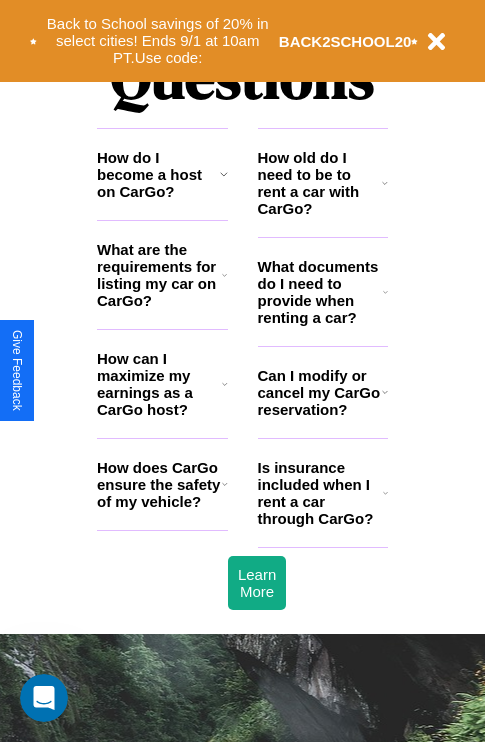 click 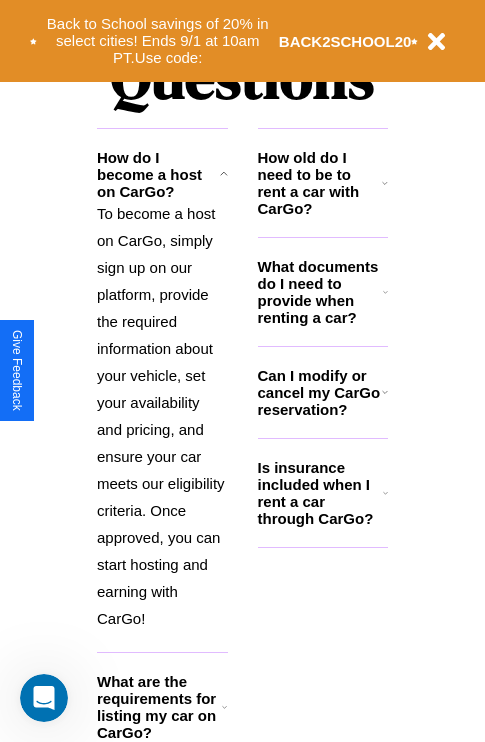 click on "What documents do I need to provide when renting a car?" at bounding box center [321, 292] 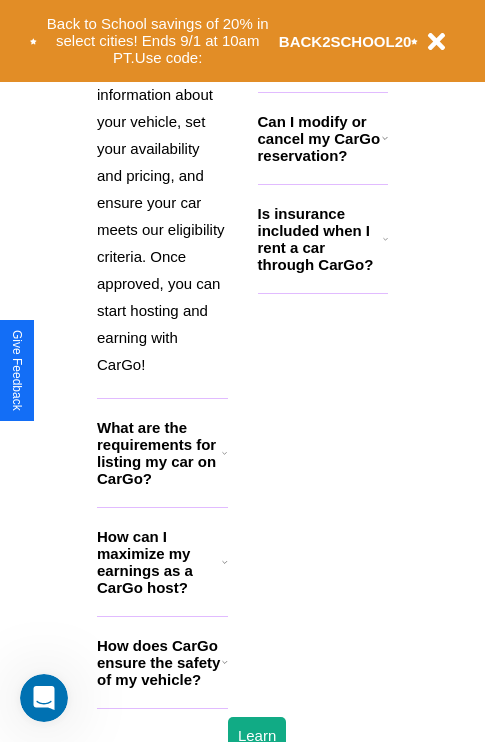 click on "How does CarGo ensure the safety of my vehicle?" at bounding box center (159, 662) 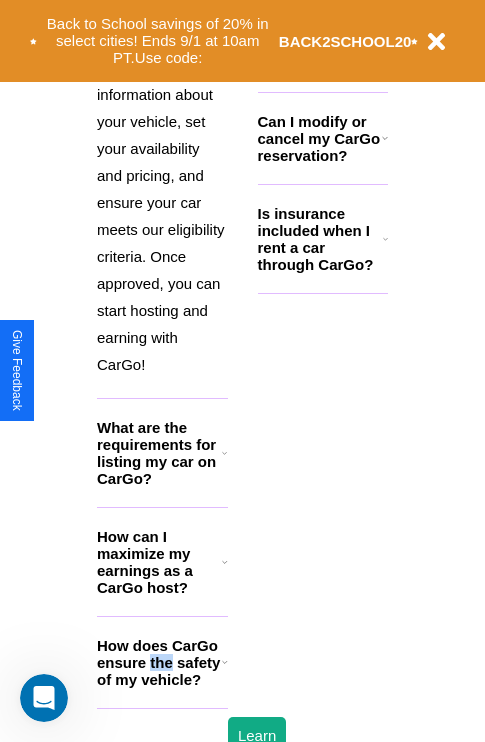 scroll, scrollTop: 1905, scrollLeft: 0, axis: vertical 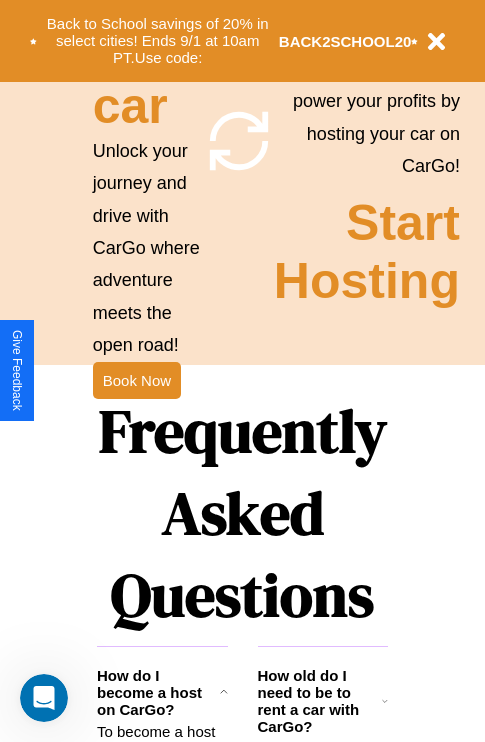 click 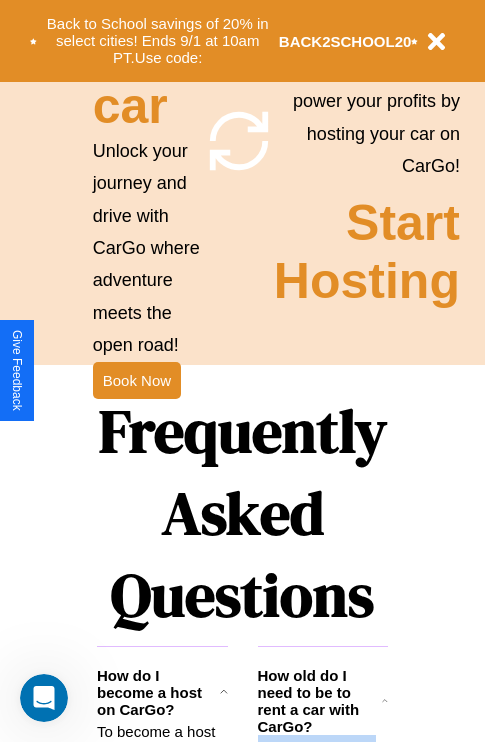 scroll, scrollTop: 2613, scrollLeft: 0, axis: vertical 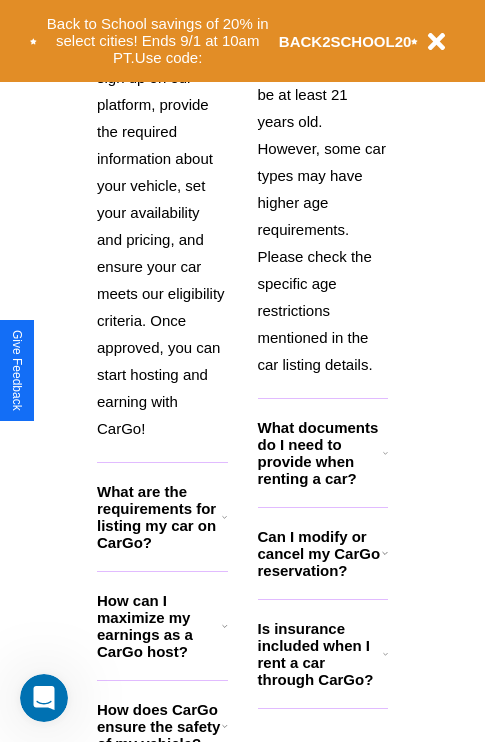 click on "Is insurance included when I rent a car through CarGo?" at bounding box center (320, 654) 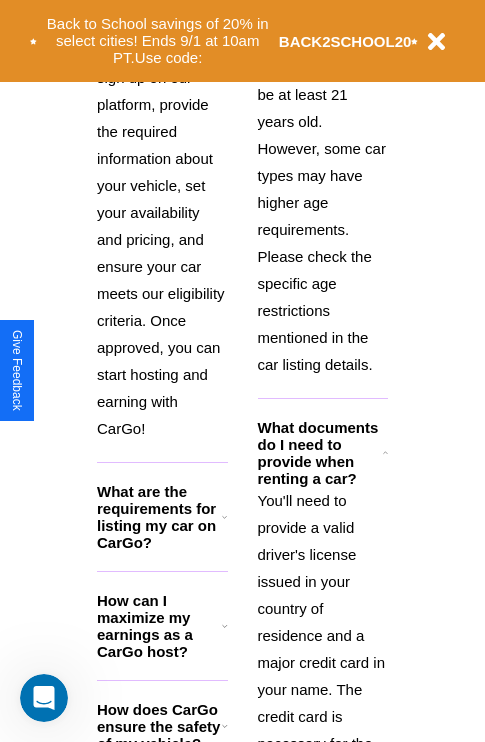 click 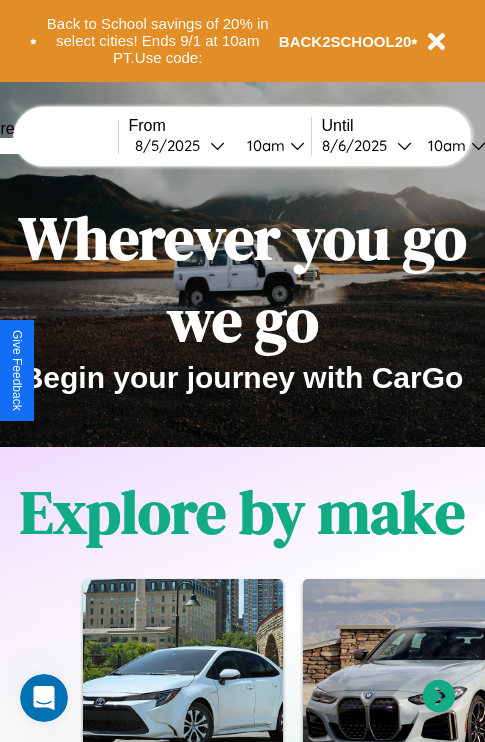 scroll, scrollTop: 0, scrollLeft: 0, axis: both 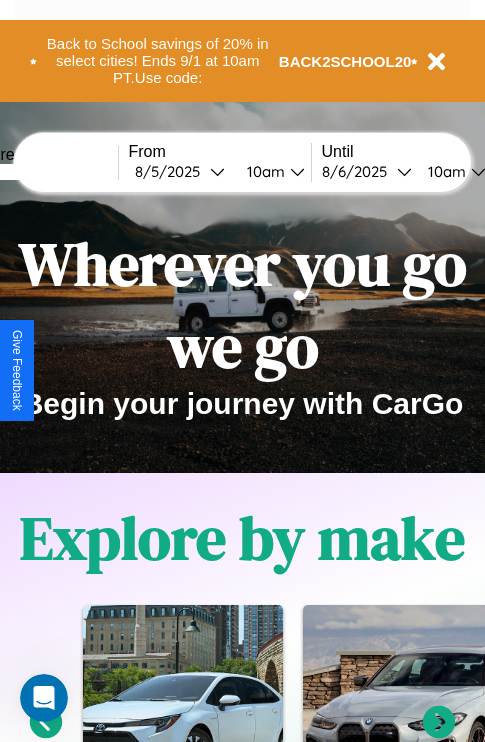 click at bounding box center (43, 172) 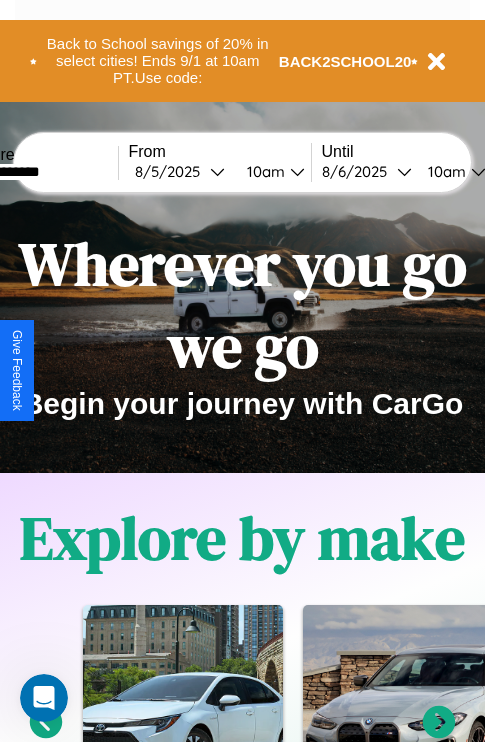 type on "**********" 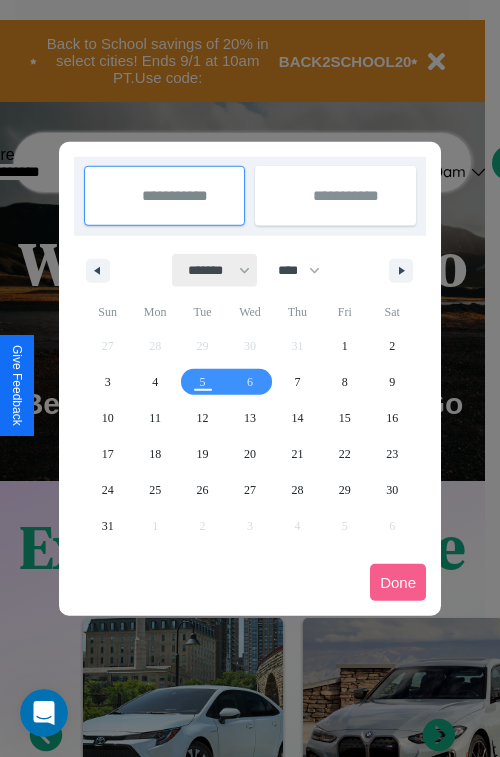click on "******* ******** ***** ***** *** **** **** ****** ********* ******* ******** ********" at bounding box center (215, 270) 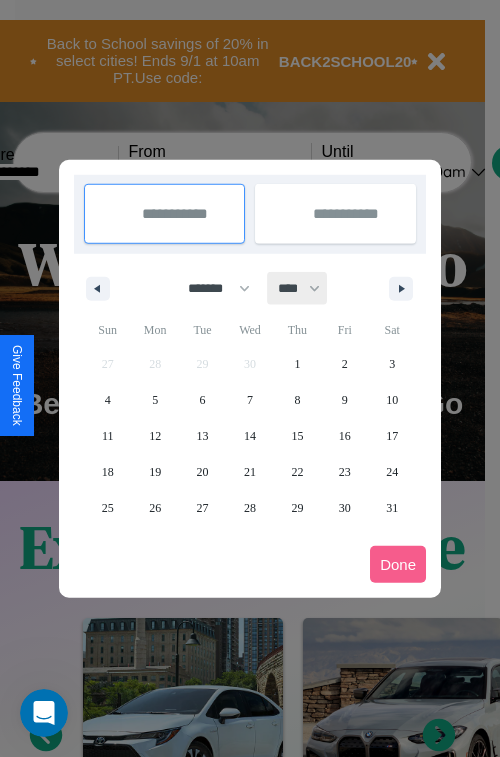 click on "**** **** **** **** **** **** **** **** **** **** **** **** **** **** **** **** **** **** **** **** **** **** **** **** **** **** **** **** **** **** **** **** **** **** **** **** **** **** **** **** **** **** **** **** **** **** **** **** **** **** **** **** **** **** **** **** **** **** **** **** **** **** **** **** **** **** **** **** **** **** **** **** **** **** **** **** **** **** **** **** **** **** **** **** **** **** **** **** **** **** **** **** **** **** **** **** **** **** **** **** **** **** **** **** **** **** **** **** **** **** **** **** **** **** **** **** **** **** **** **** ****" at bounding box center [298, 288] 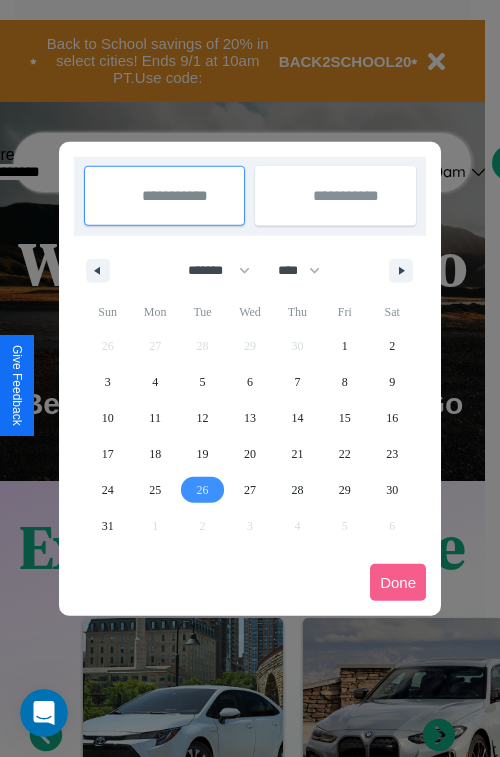 click on "26" at bounding box center (203, 490) 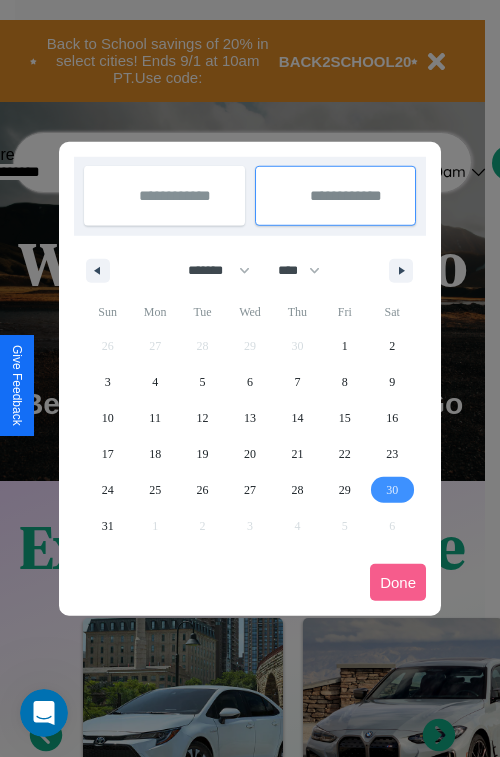 click on "30" at bounding box center [392, 490] 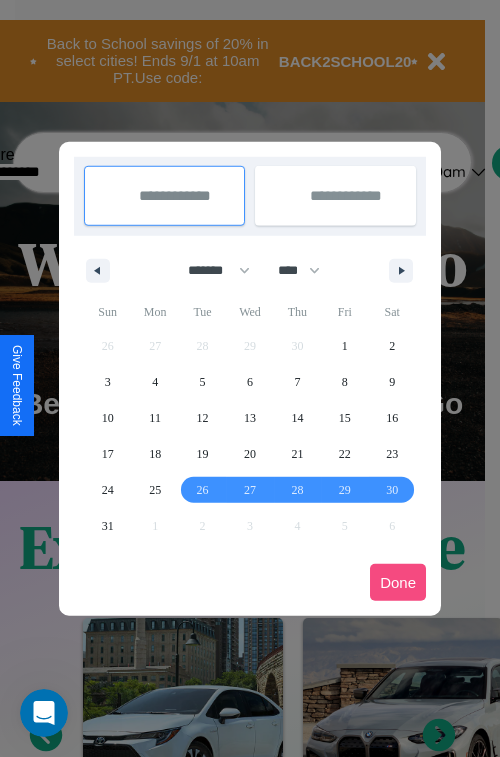click on "Done" at bounding box center [398, 582] 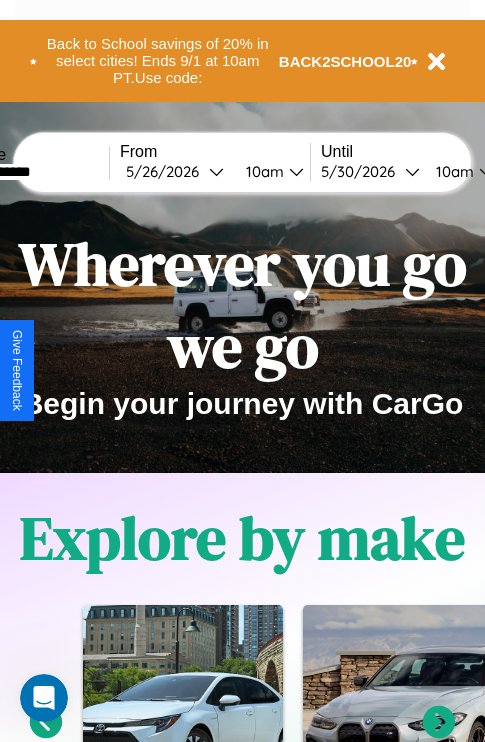 click on "10am" at bounding box center [452, 171] 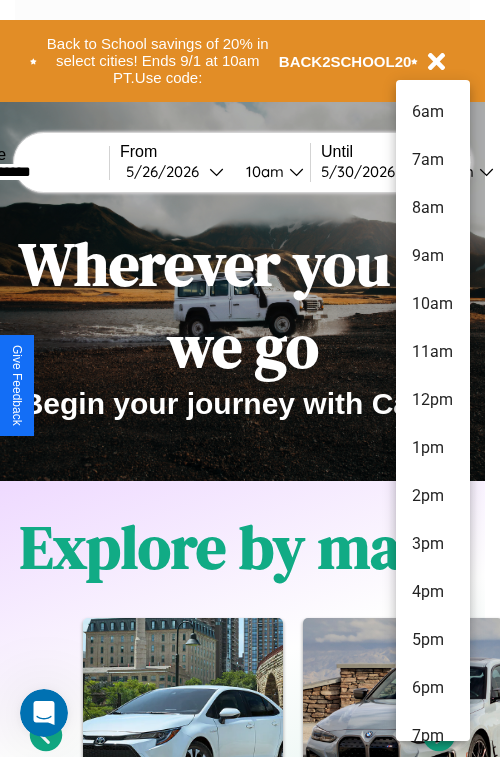 click on "10am" at bounding box center (433, 304) 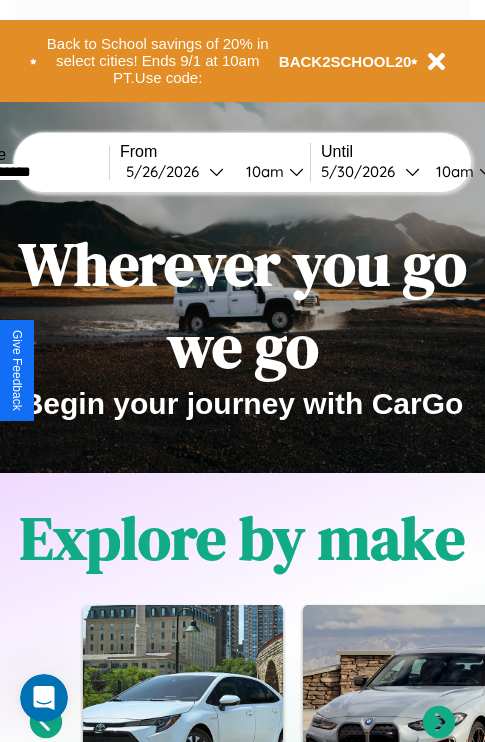 scroll, scrollTop: 0, scrollLeft: 77, axis: horizontal 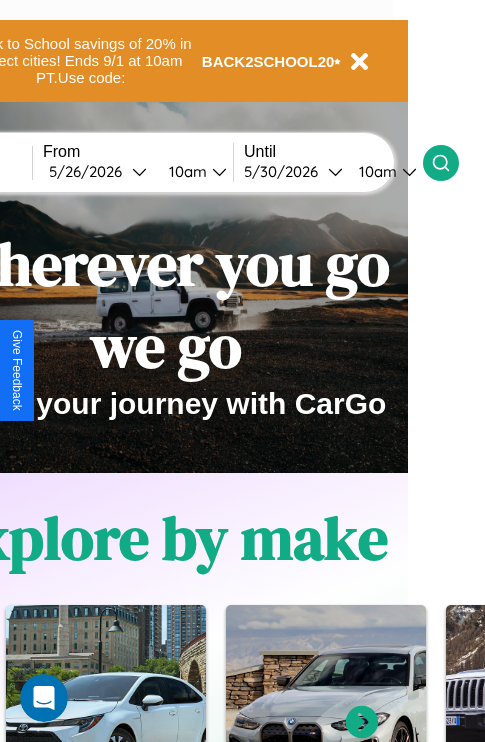 click 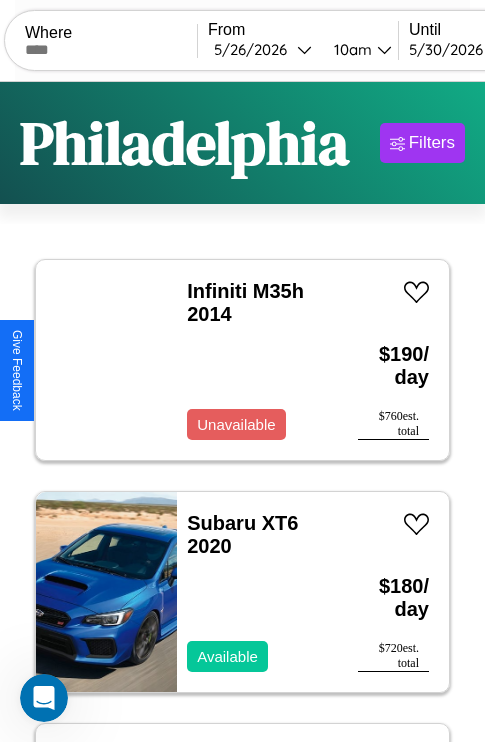 scroll, scrollTop: 94, scrollLeft: 0, axis: vertical 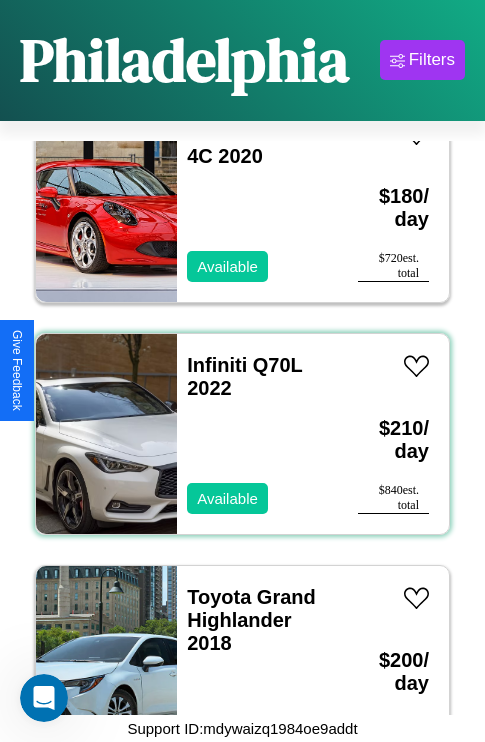 click on "Infiniti   Q70L   2022 Available" at bounding box center [257, 434] 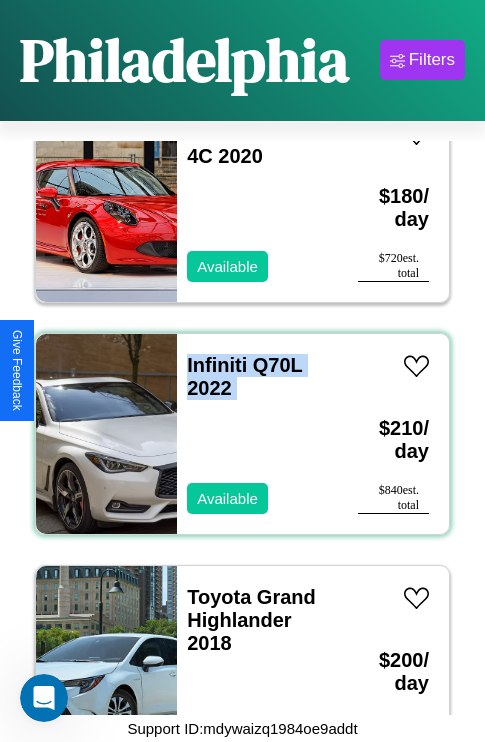 click on "Infiniti   Q70L   2022 Available" at bounding box center (257, 434) 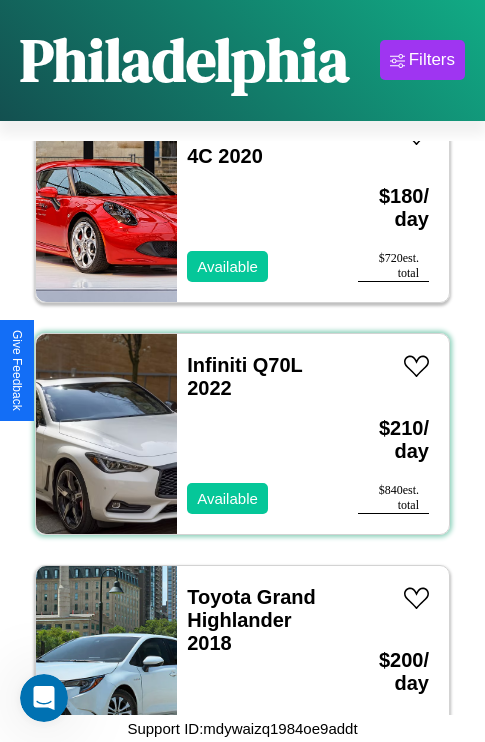 click on "Infiniti   Q70L   2022 Available" at bounding box center [257, 434] 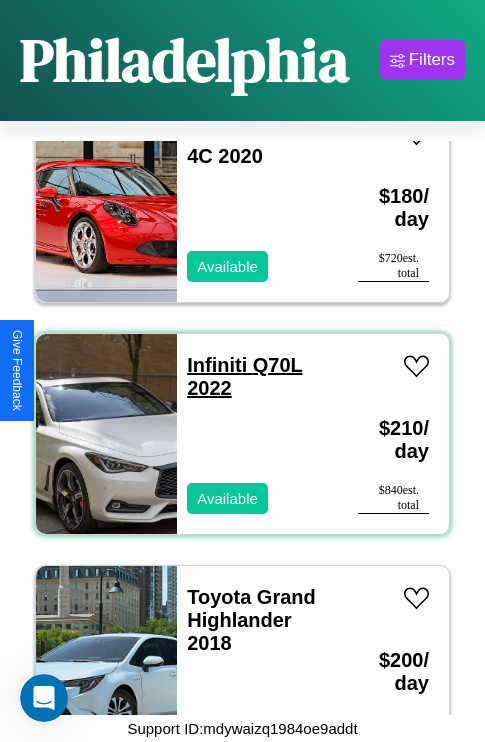 click on "Infiniti   Q70L   2022" at bounding box center [244, 376] 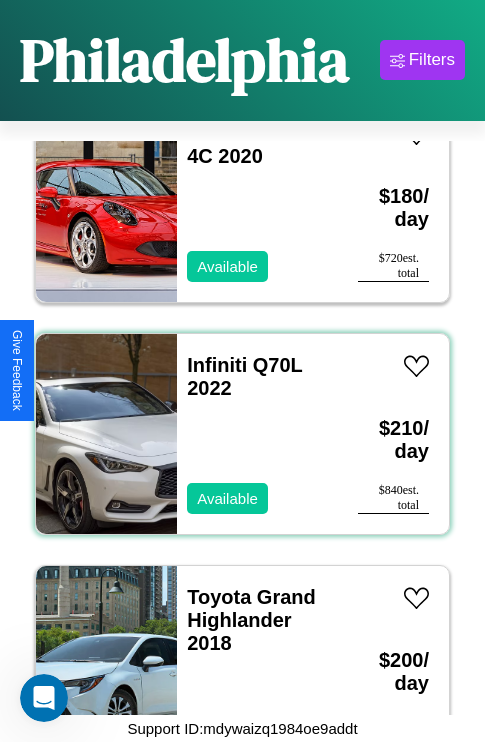 click on "Infiniti   Q70L   2022 Available" at bounding box center (257, 434) 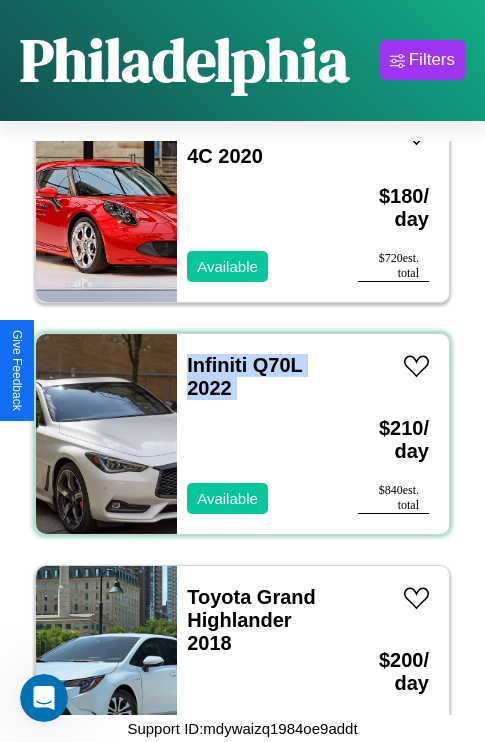 click on "Infiniti   Q70L   2022 Available" at bounding box center (257, 434) 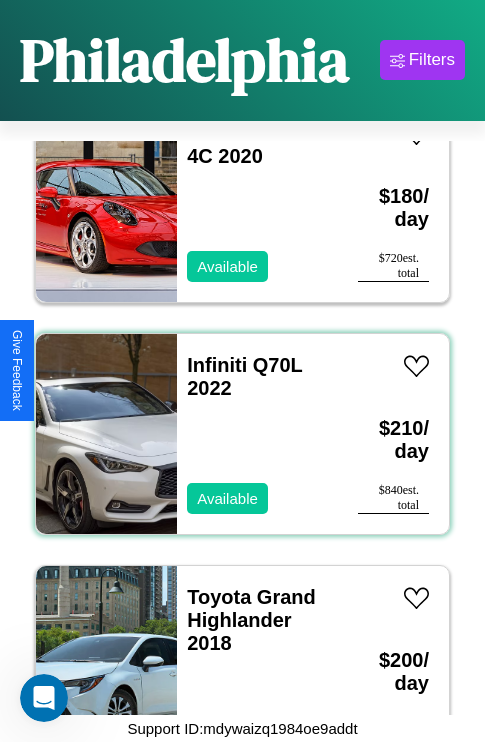click on "Infiniti   Q70L   2022 Available" at bounding box center [257, 434] 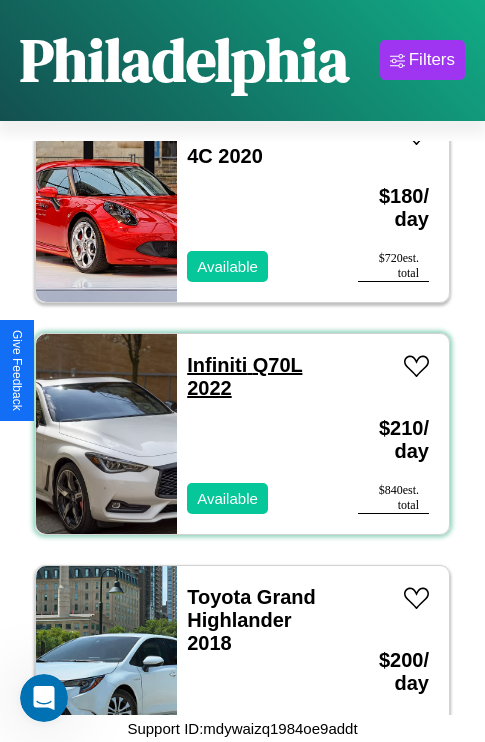 click on "Infiniti   Q70L   2022" at bounding box center [244, 376] 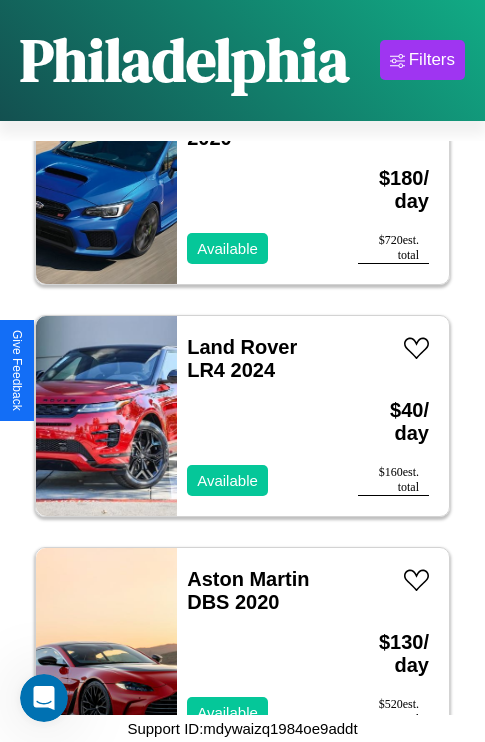 scroll, scrollTop: 307, scrollLeft: 0, axis: vertical 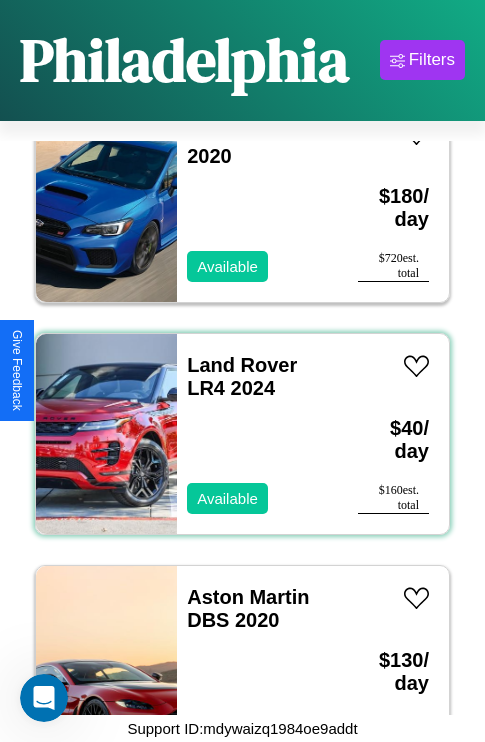 click on "Land Rover   LR4   2024 Available" at bounding box center [257, 434] 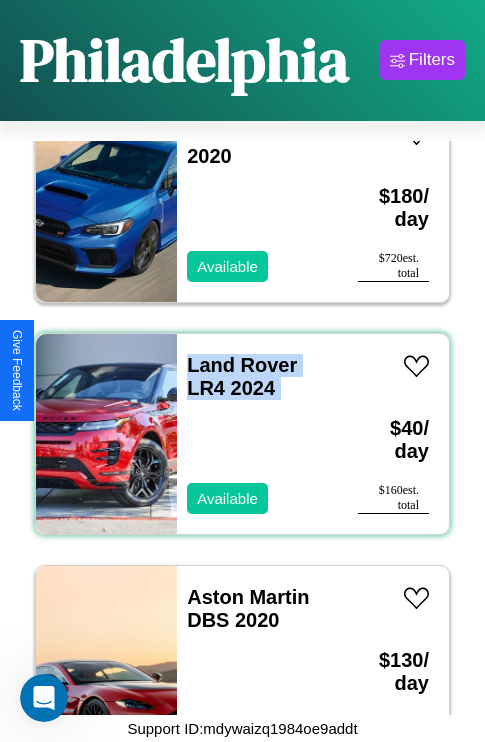 click on "Land Rover   LR4   2024 Available" at bounding box center (257, 434) 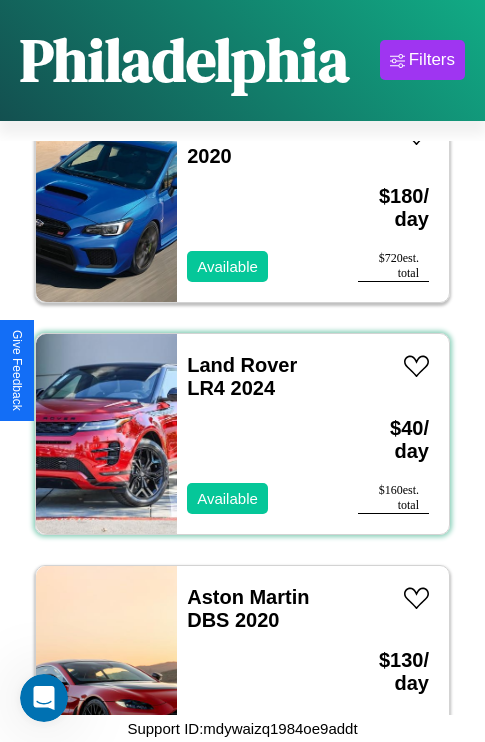 click on "Land Rover   LR4   2024 Available" at bounding box center (257, 434) 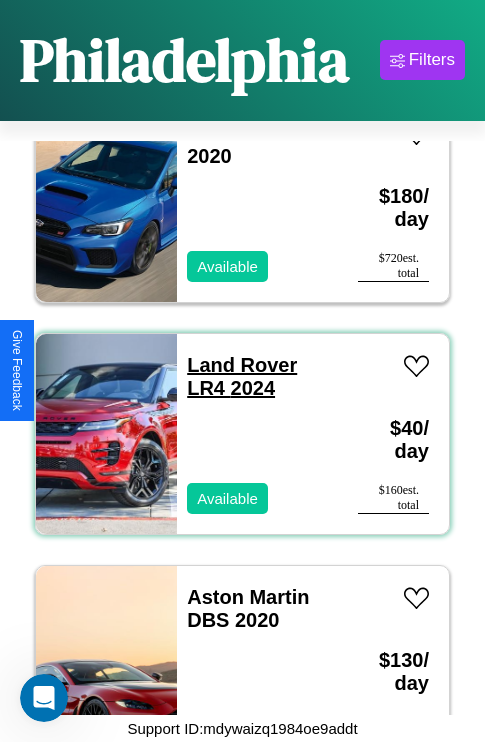 click on "Land Rover   LR4   2024" at bounding box center [242, 376] 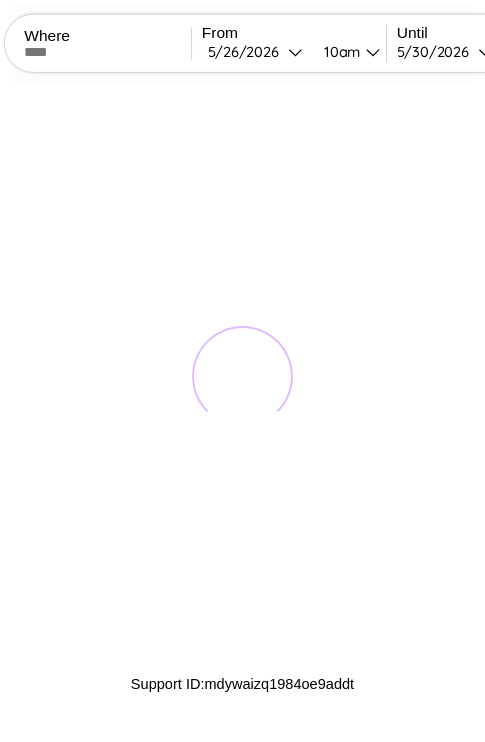scroll, scrollTop: 0, scrollLeft: 0, axis: both 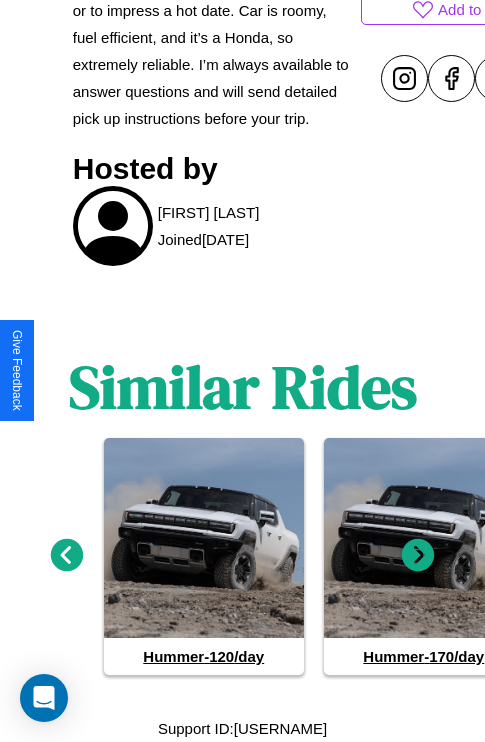 click 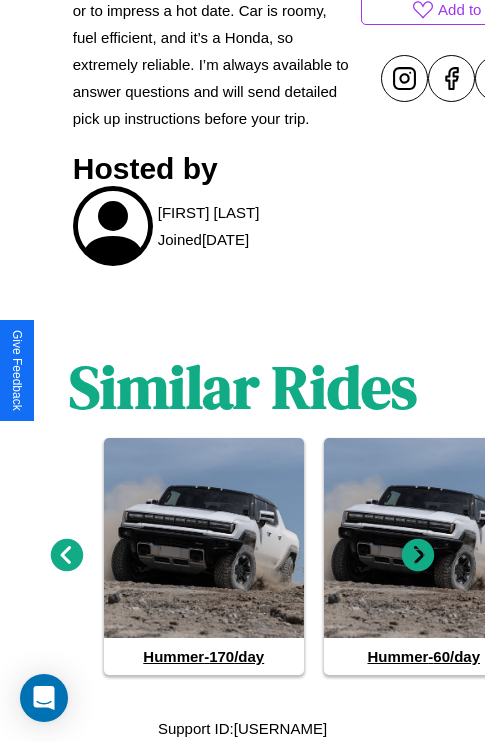 click 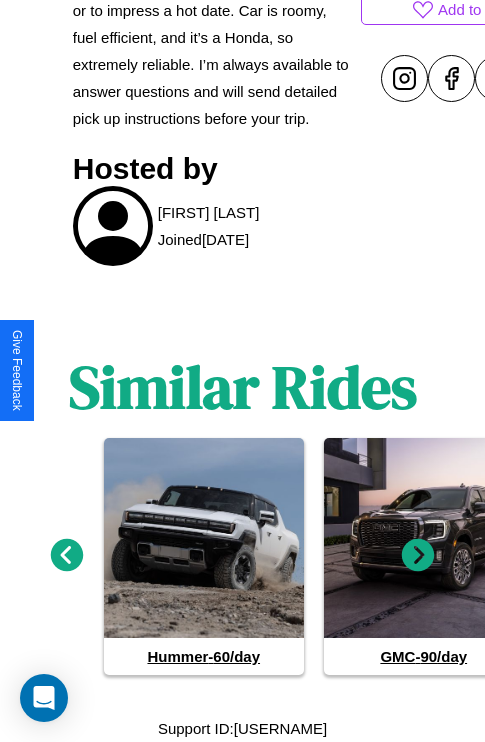 click 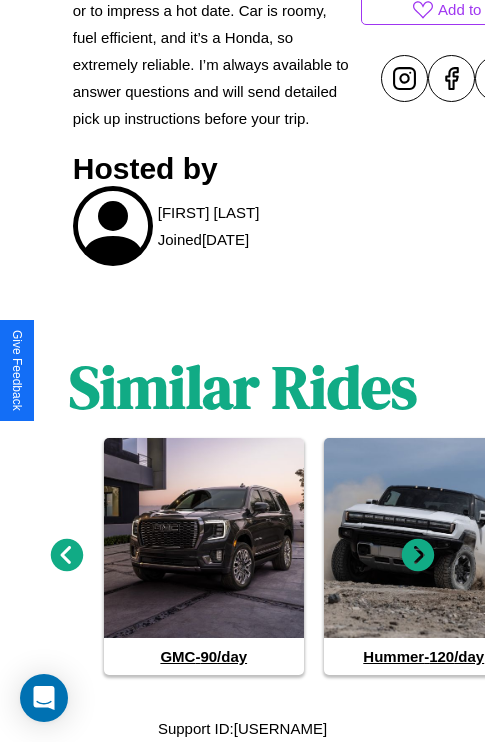 click 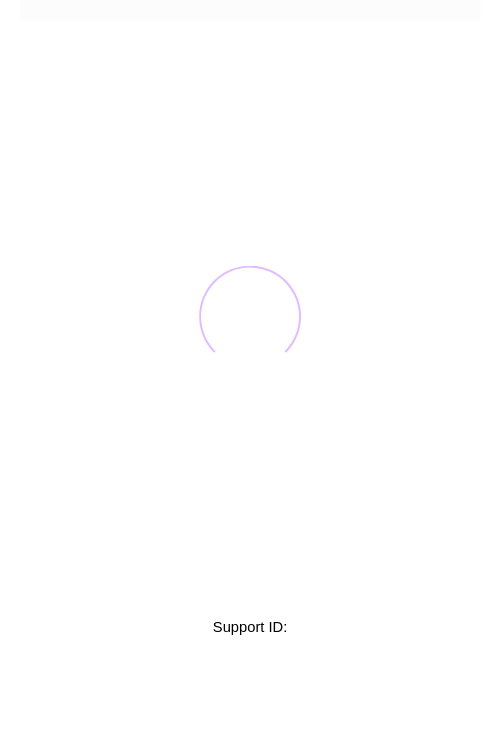 scroll, scrollTop: 0, scrollLeft: 0, axis: both 